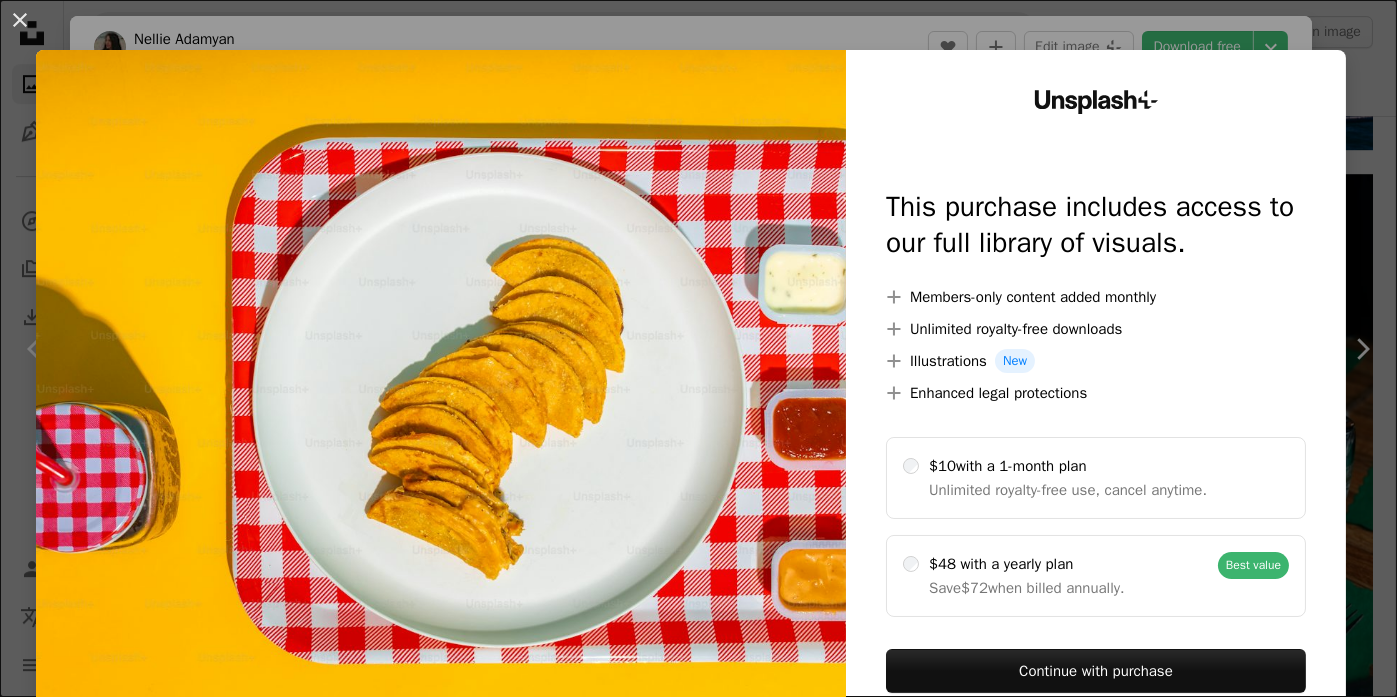 scroll, scrollTop: 12933, scrollLeft: 0, axis: vertical 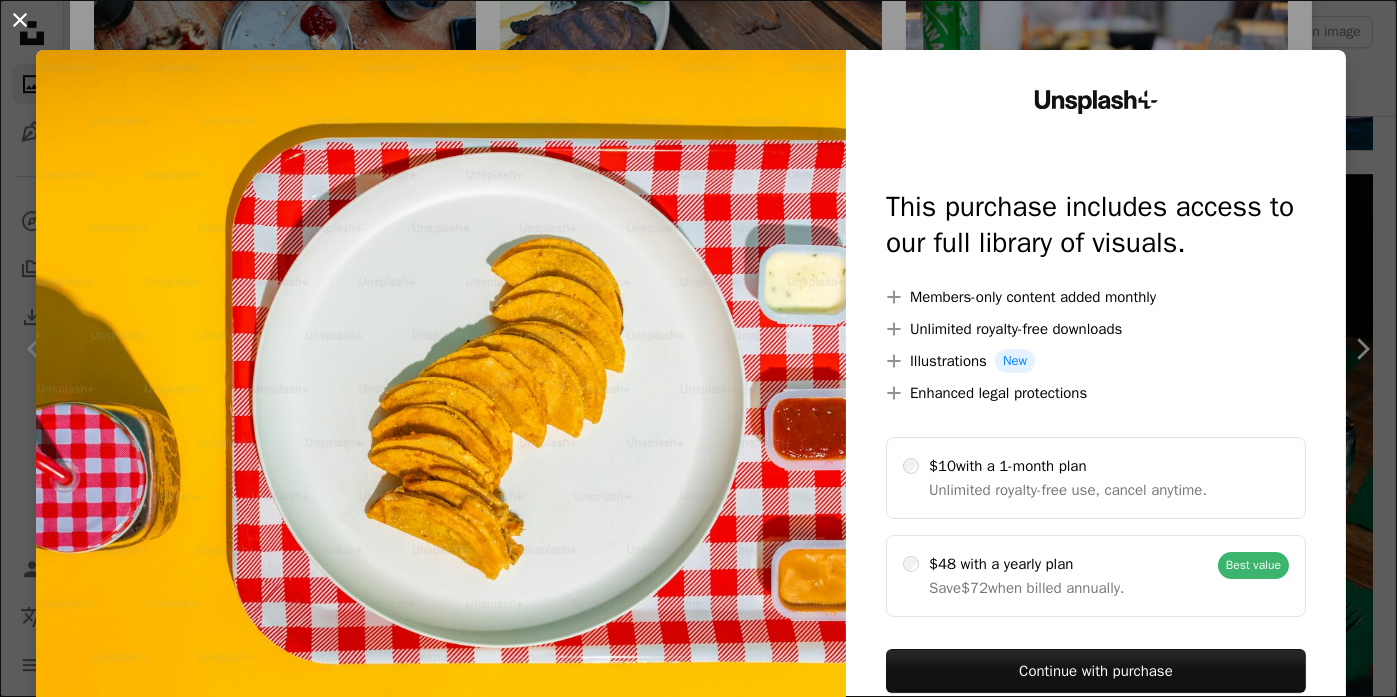 click on "An X shape" at bounding box center [20, 20] 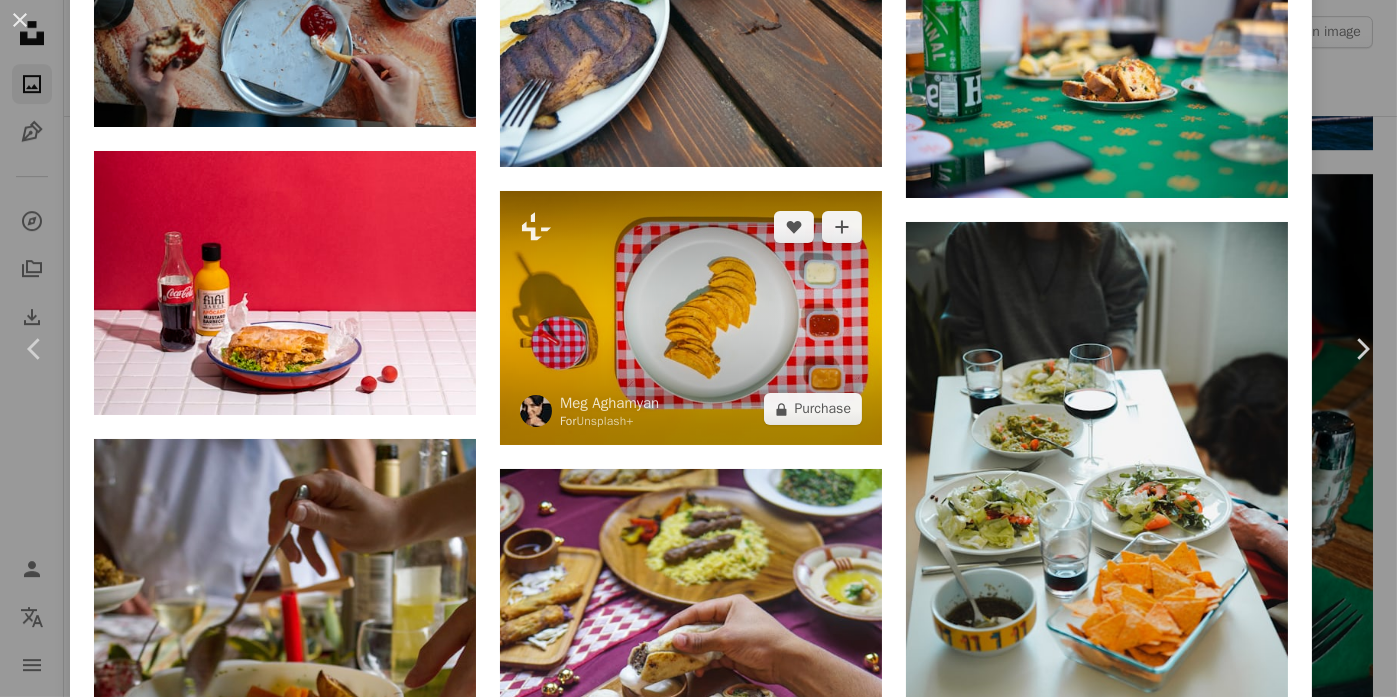 click at bounding box center (691, 318) 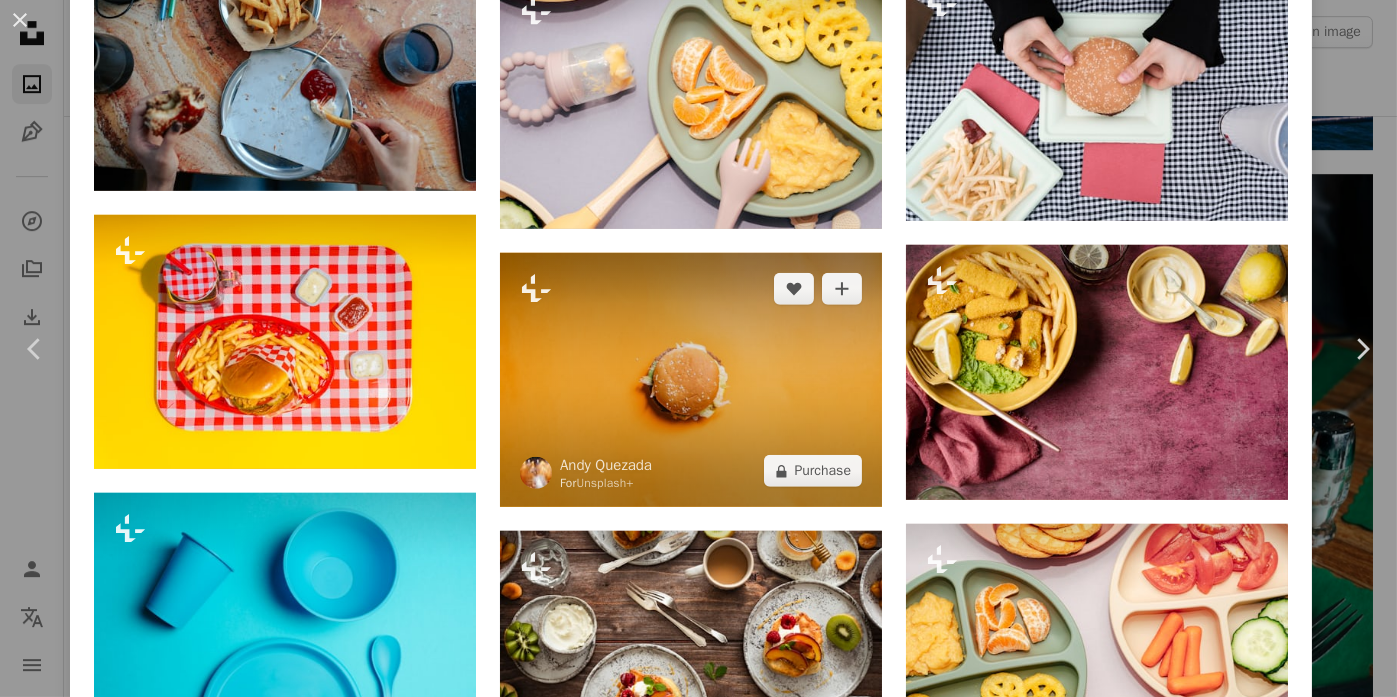 scroll, scrollTop: 3165, scrollLeft: 0, axis: vertical 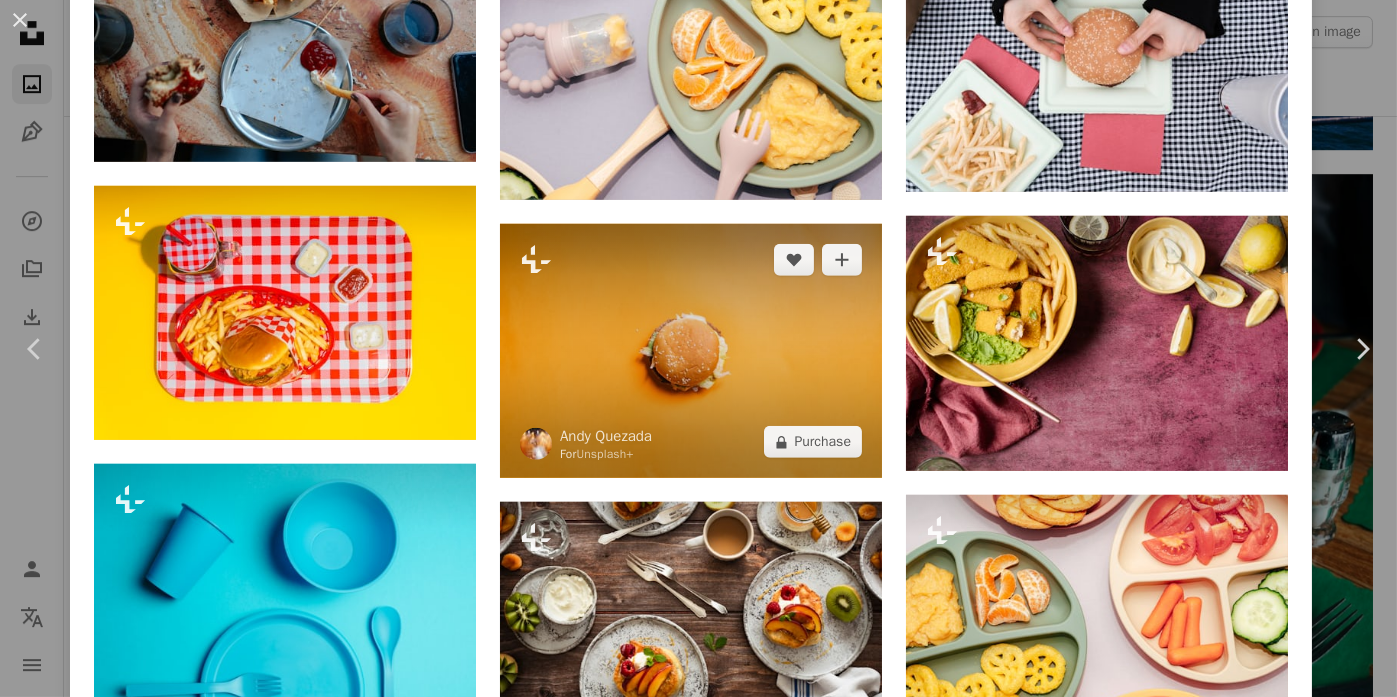 click at bounding box center [691, 351] 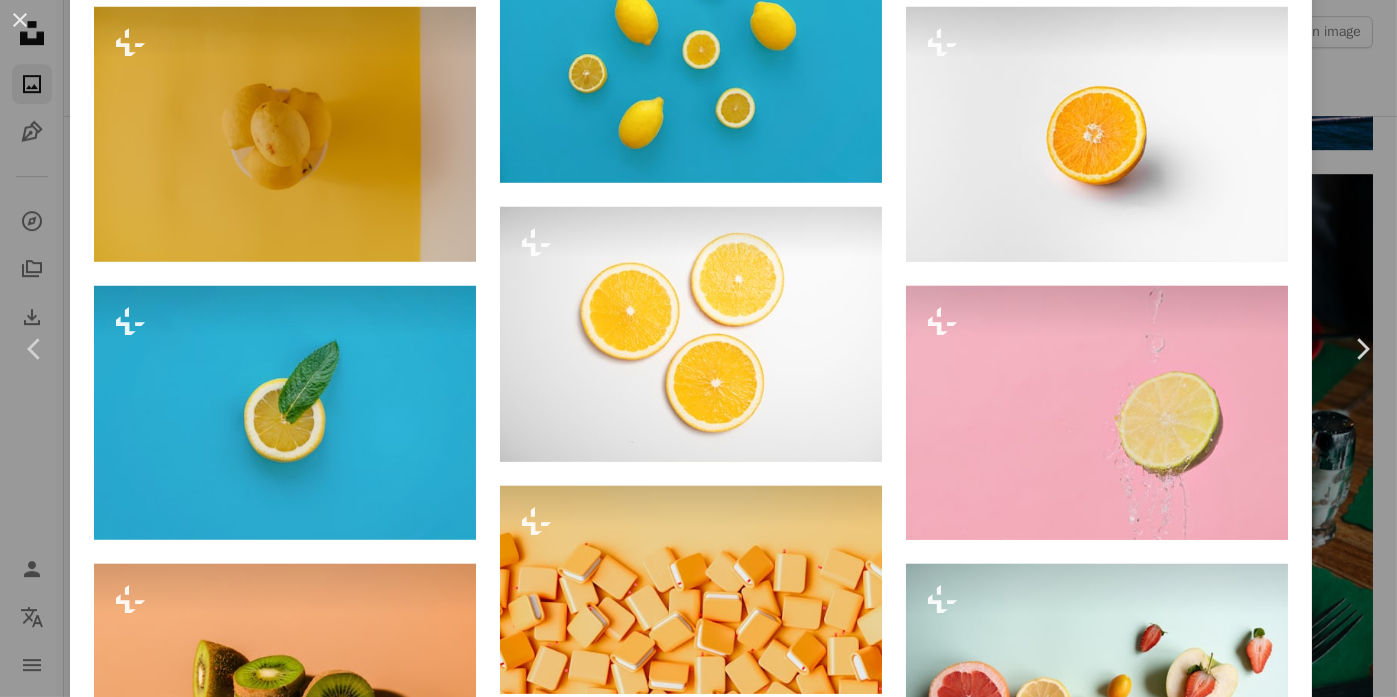 scroll, scrollTop: 0, scrollLeft: 0, axis: both 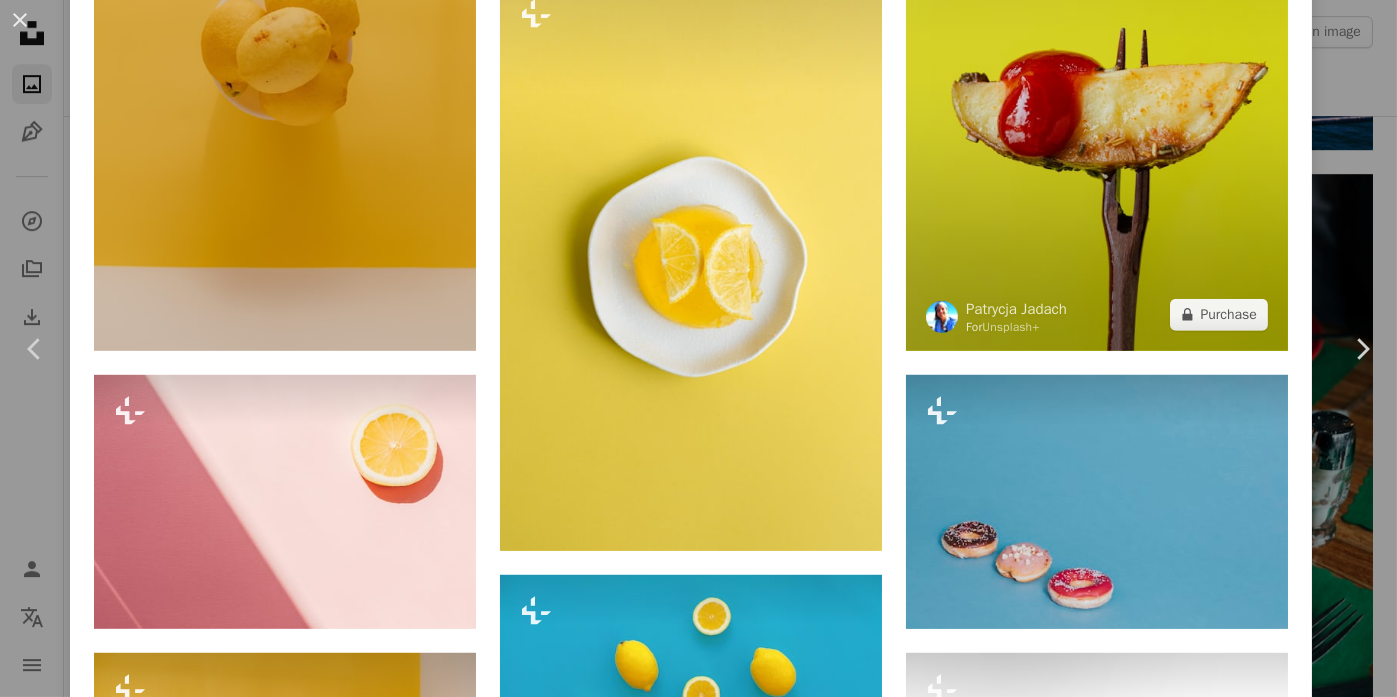 click at bounding box center [1097, 64] 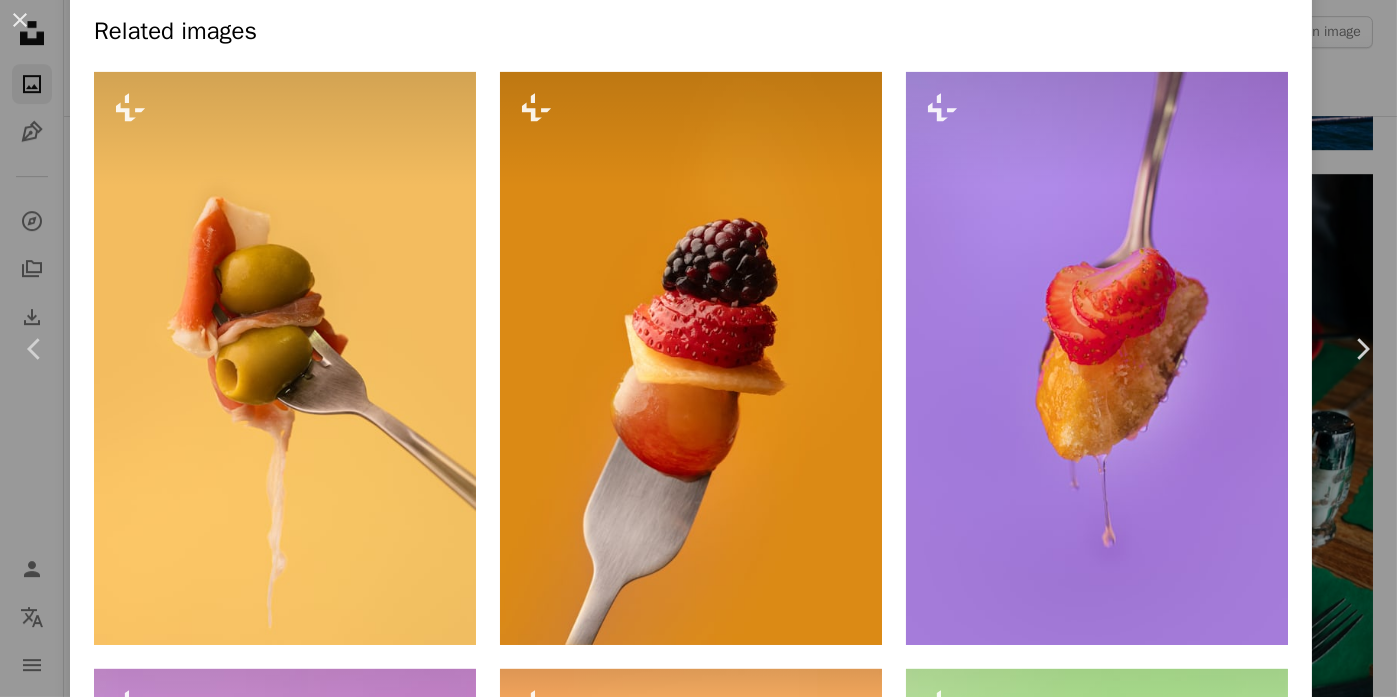 scroll, scrollTop: 1352, scrollLeft: 0, axis: vertical 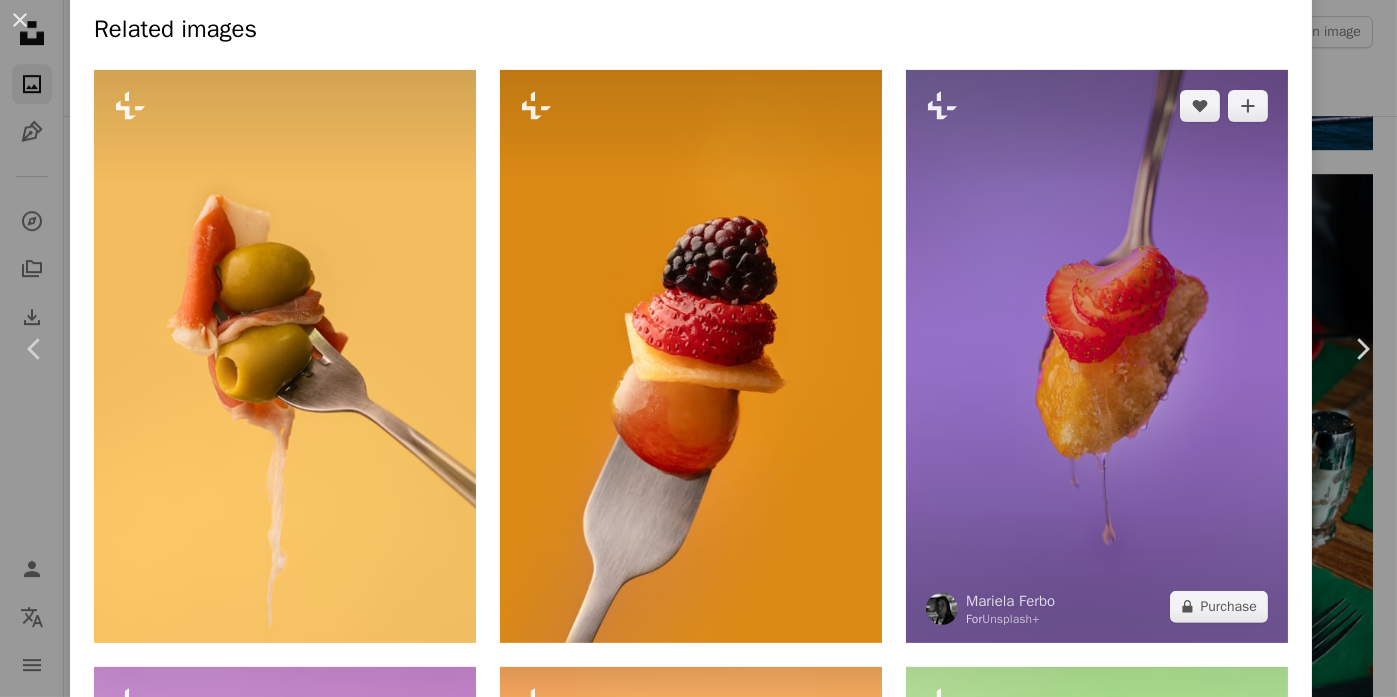 click at bounding box center [1097, 356] 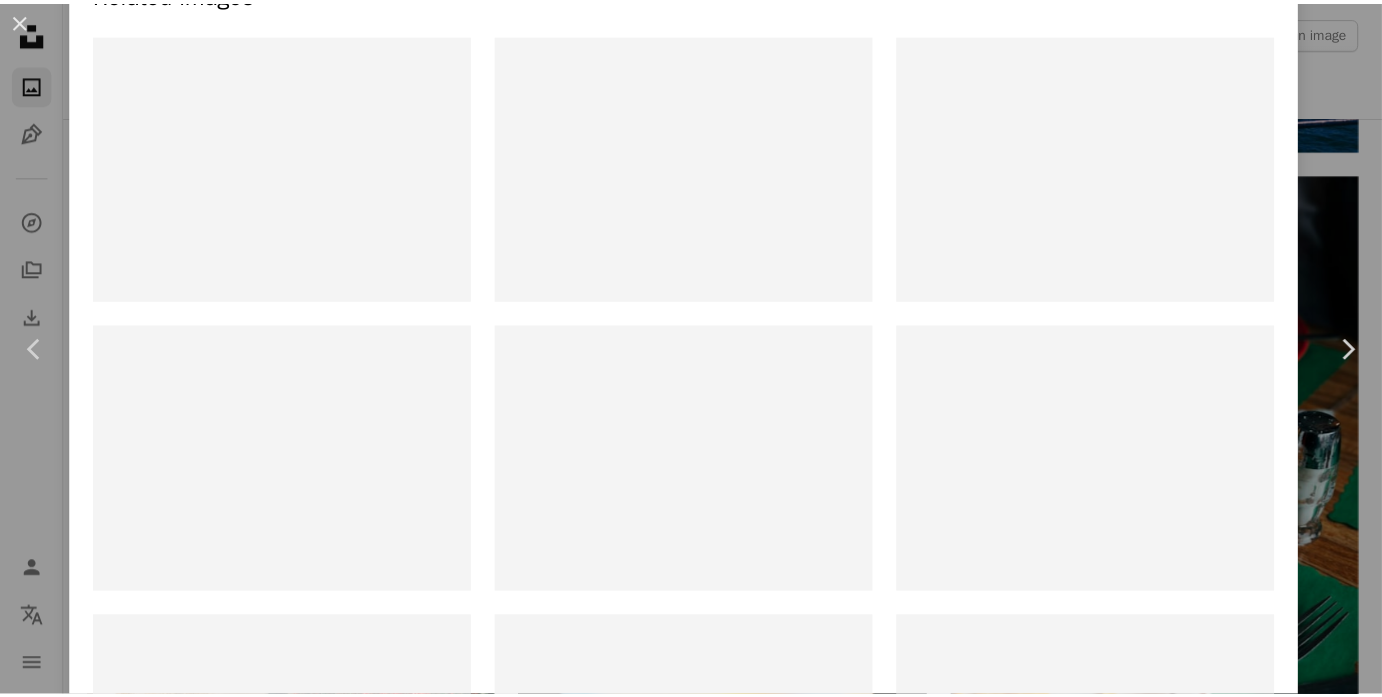scroll, scrollTop: 0, scrollLeft: 0, axis: both 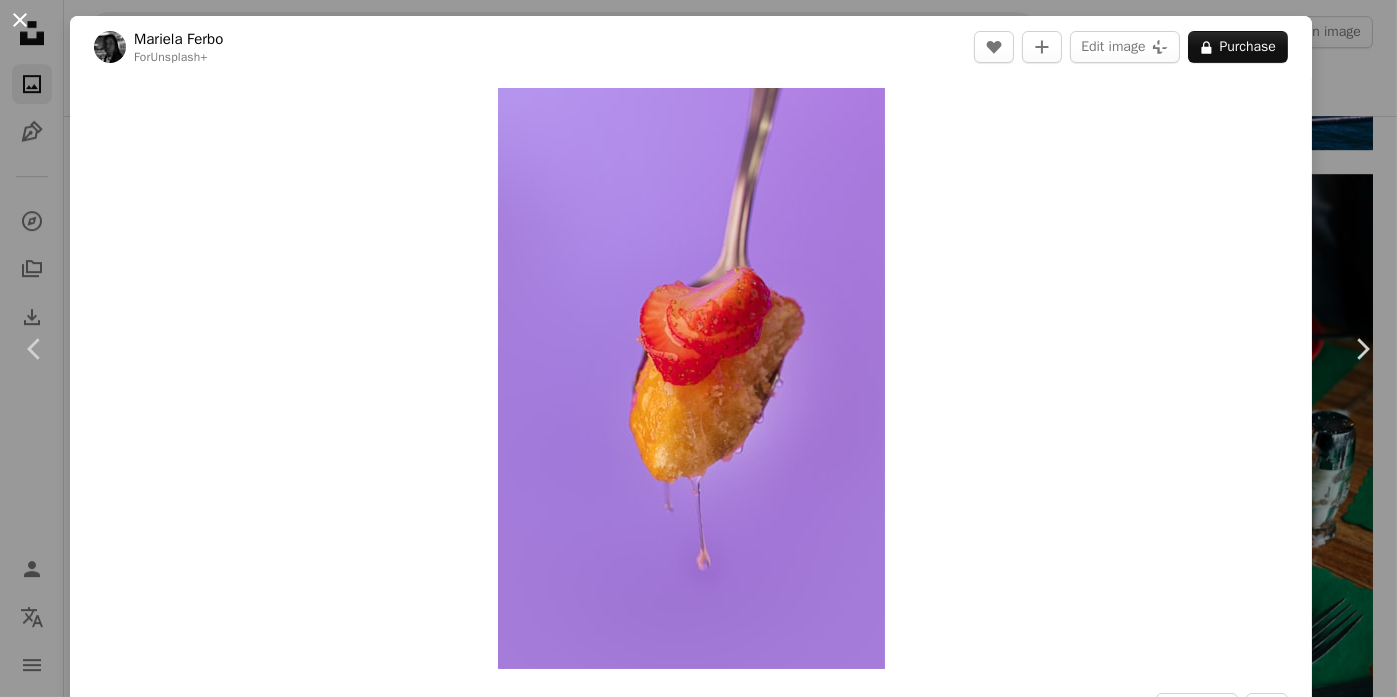 click on "An X shape" at bounding box center (20, 20) 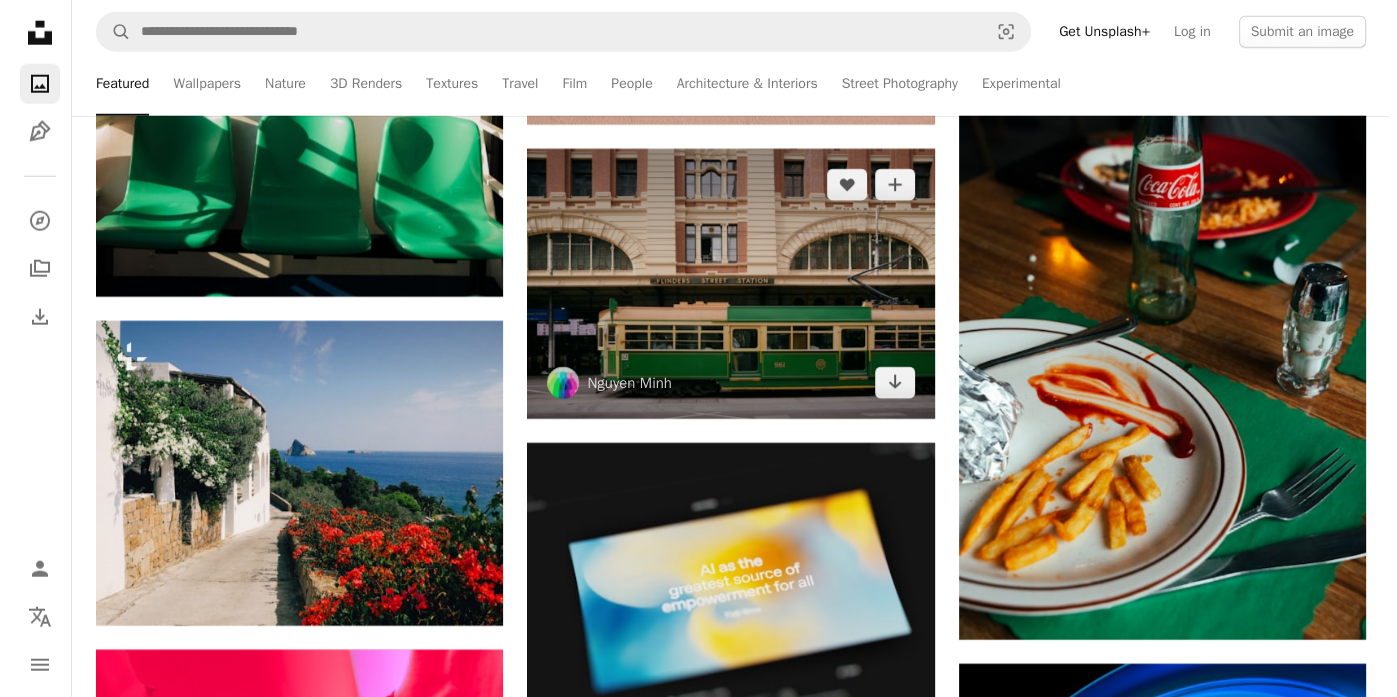 scroll, scrollTop: 13095, scrollLeft: 0, axis: vertical 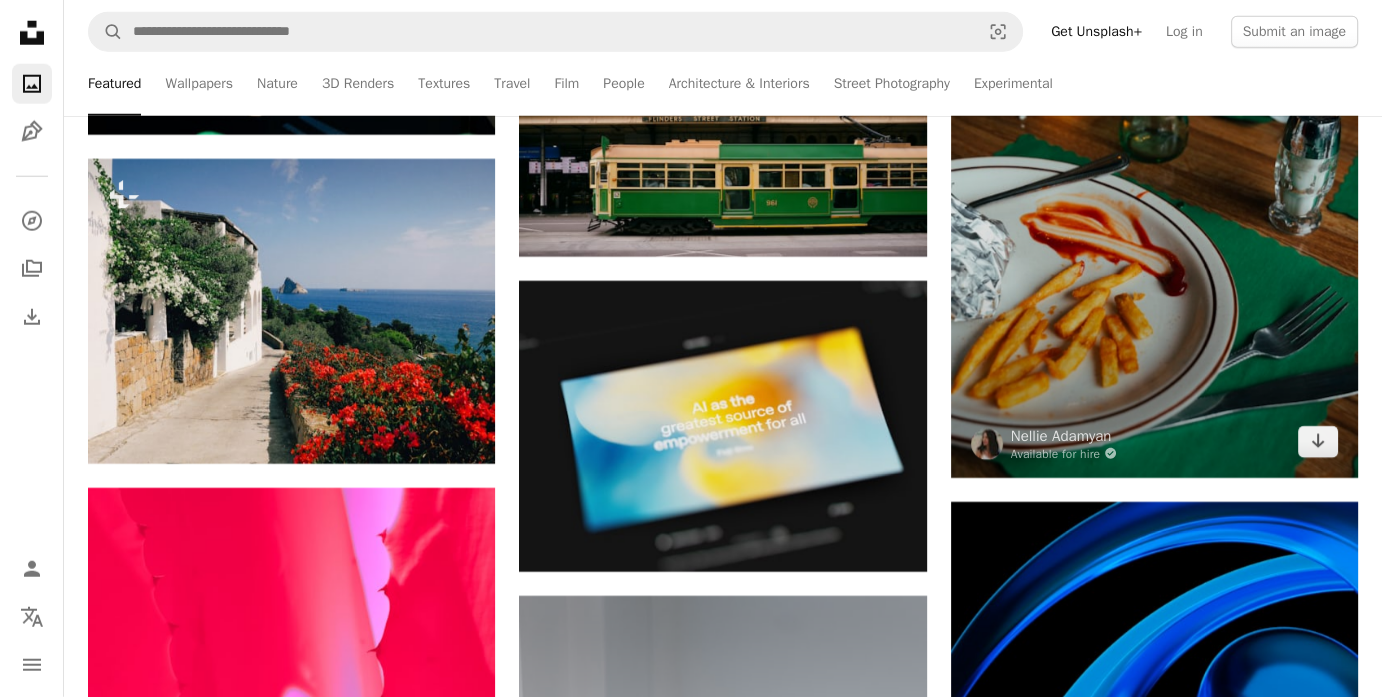 click at bounding box center [1154, 172] 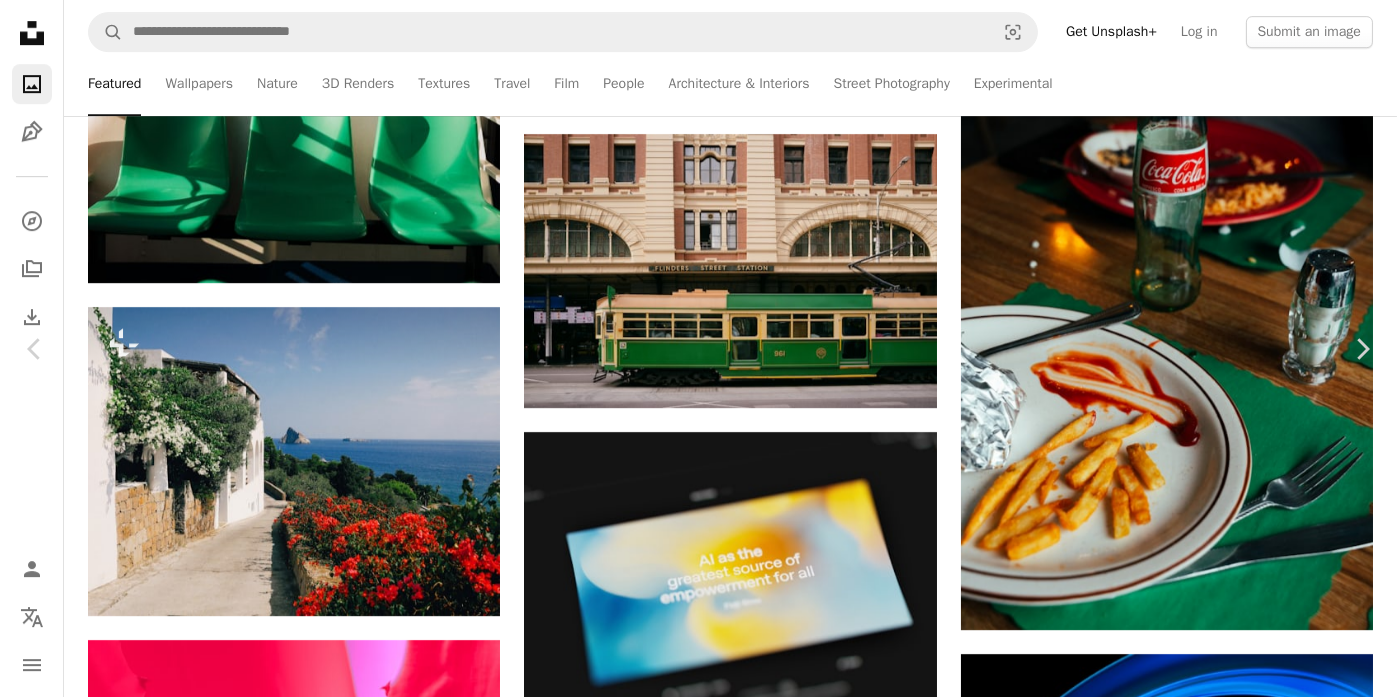 scroll, scrollTop: 2328, scrollLeft: 0, axis: vertical 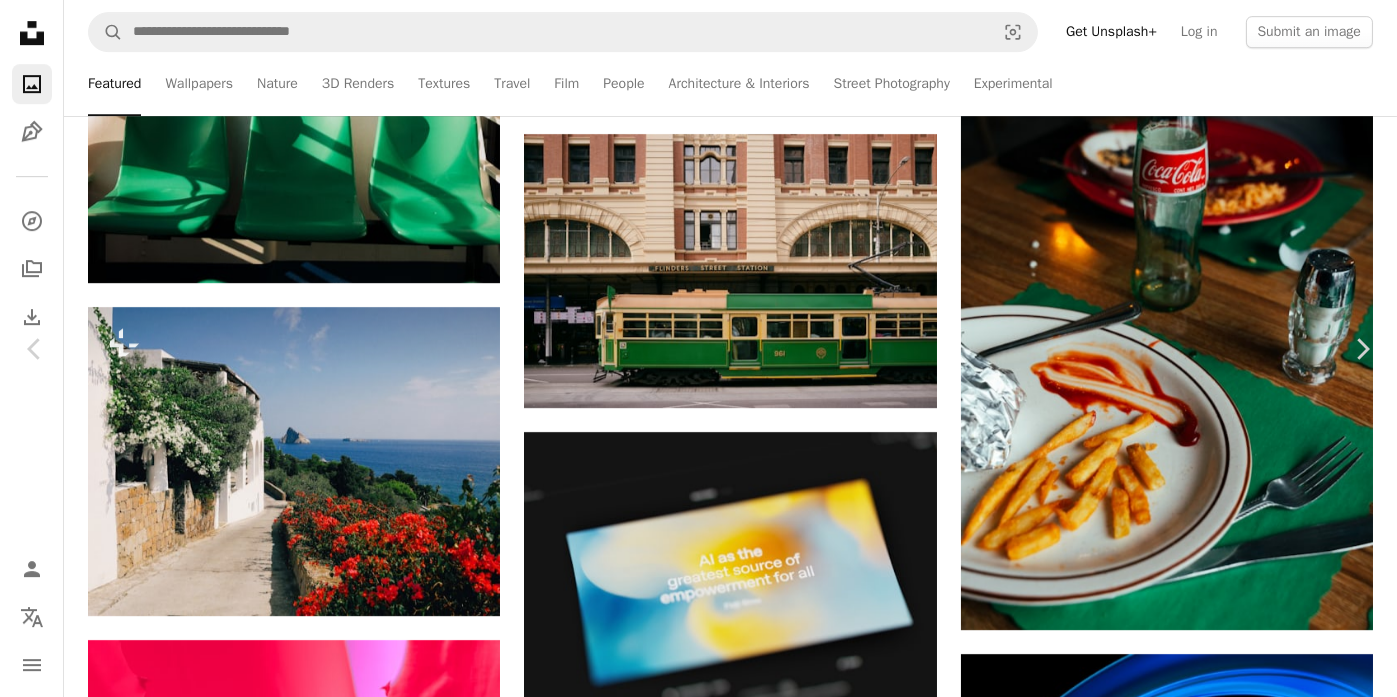 click at bounding box center [691, 4448] 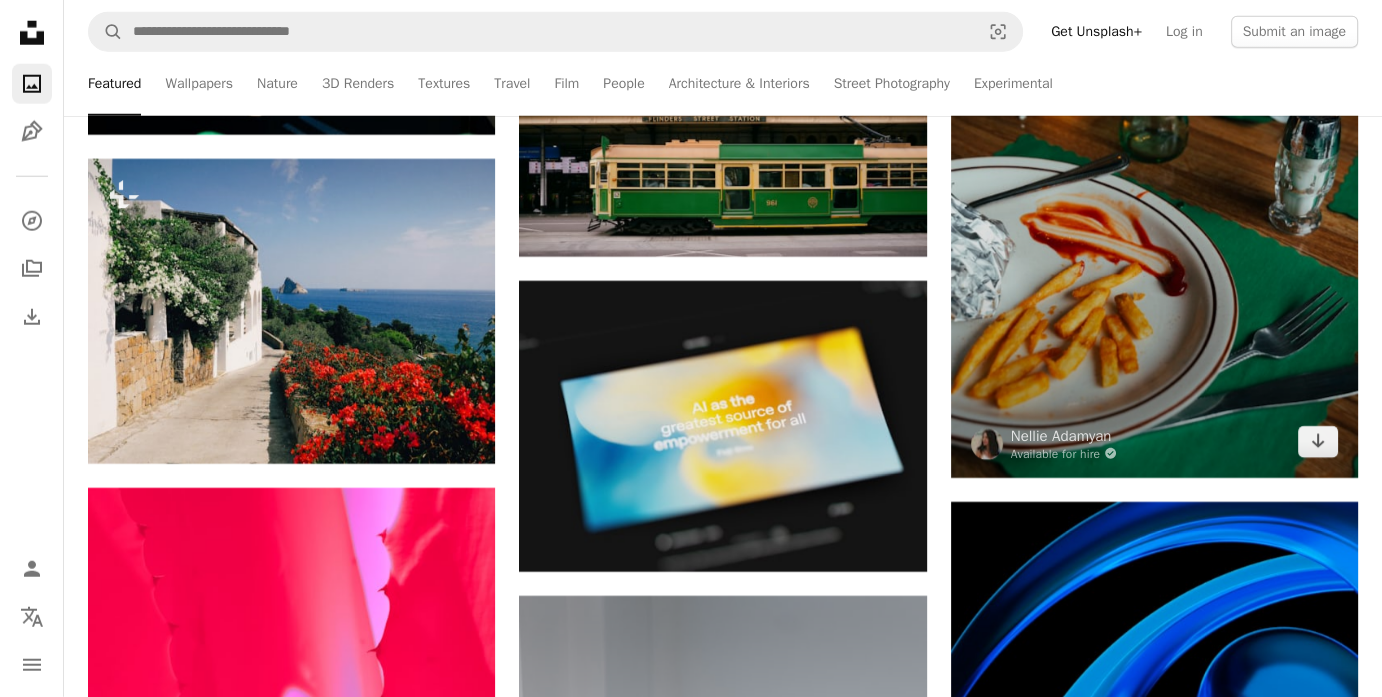 click at bounding box center (1154, 172) 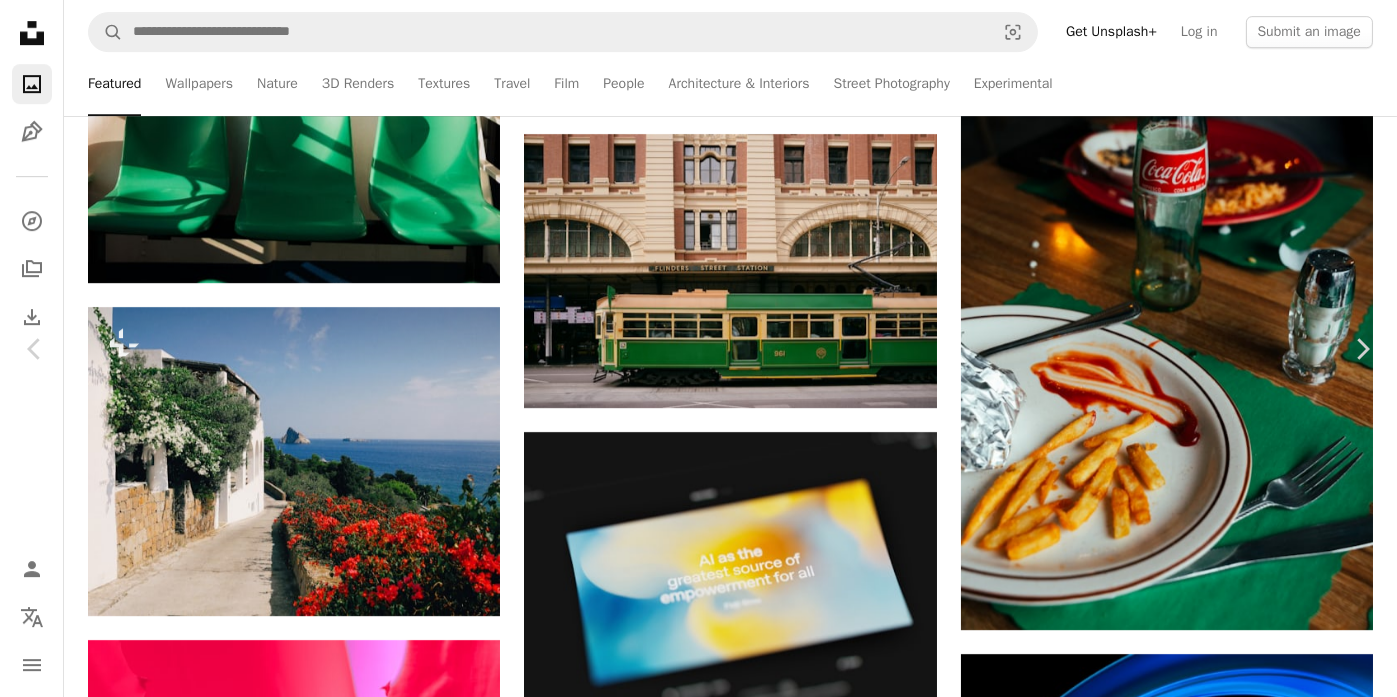 scroll, scrollTop: 2399, scrollLeft: 0, axis: vertical 